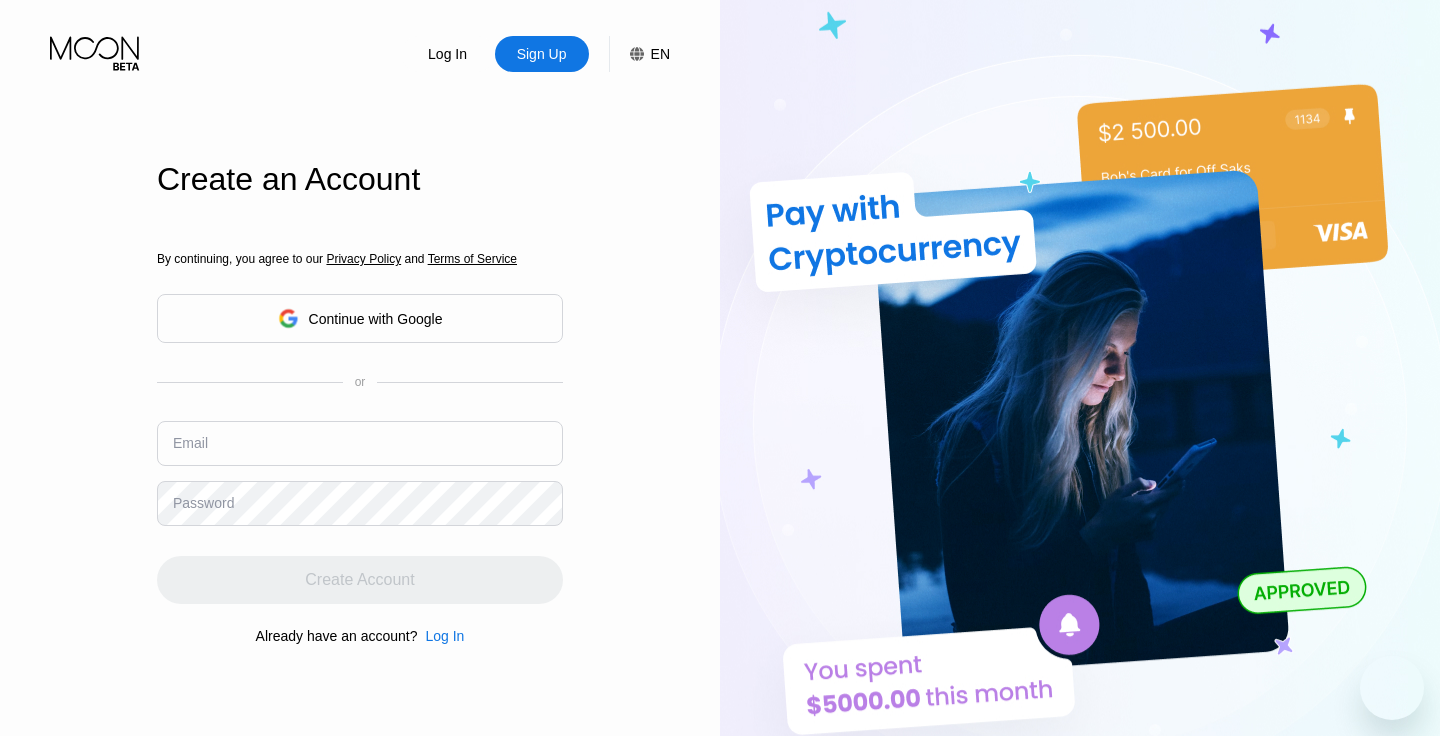 scroll, scrollTop: 0, scrollLeft: 0, axis: both 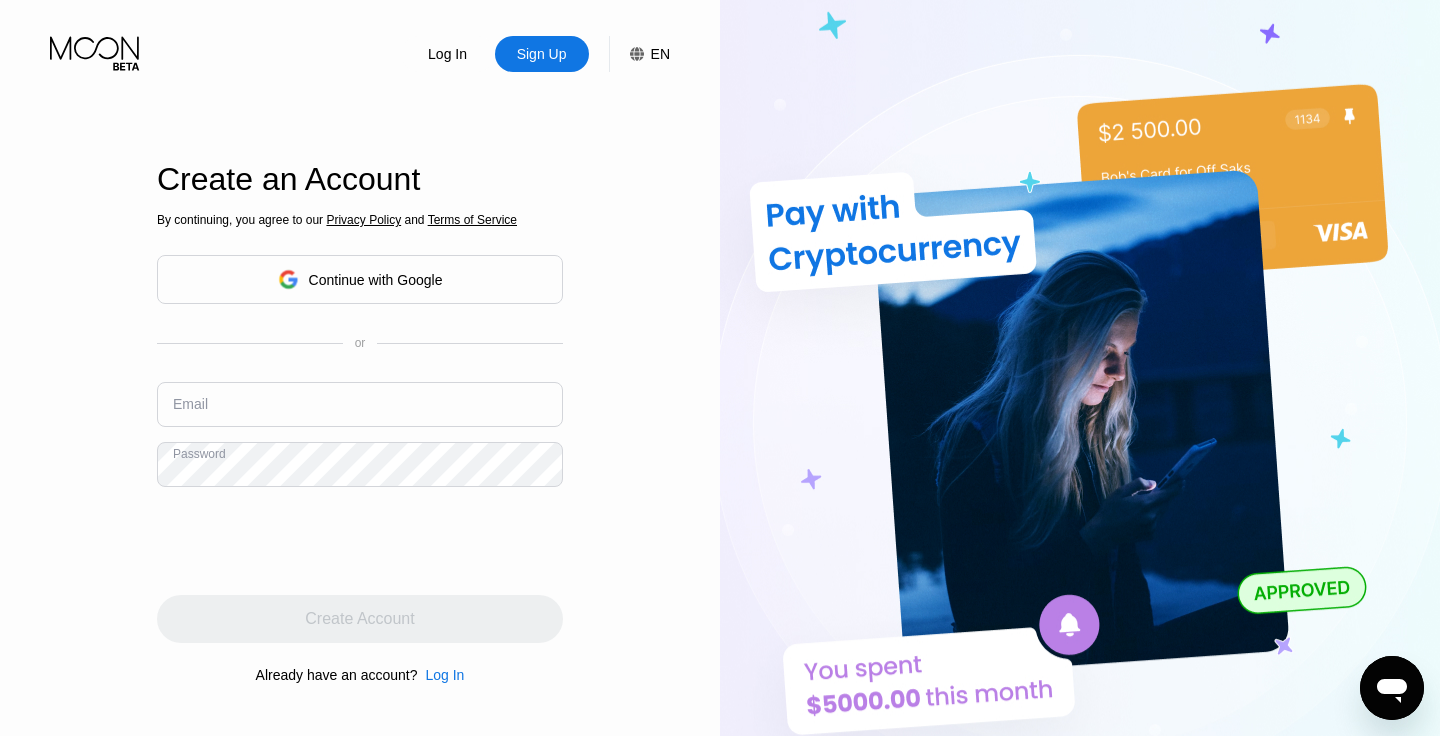click at bounding box center [360, 404] 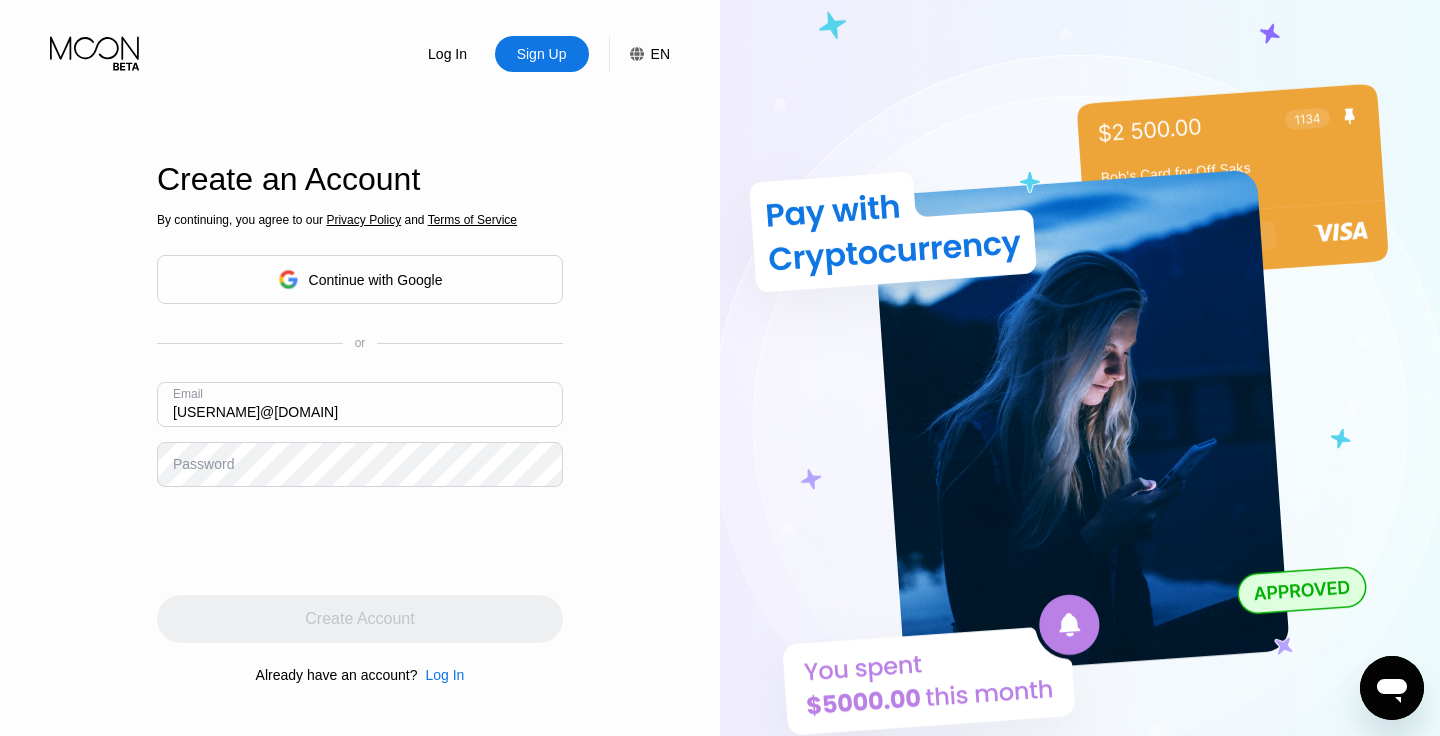 type on "[USERNAME]@[DOMAIN]" 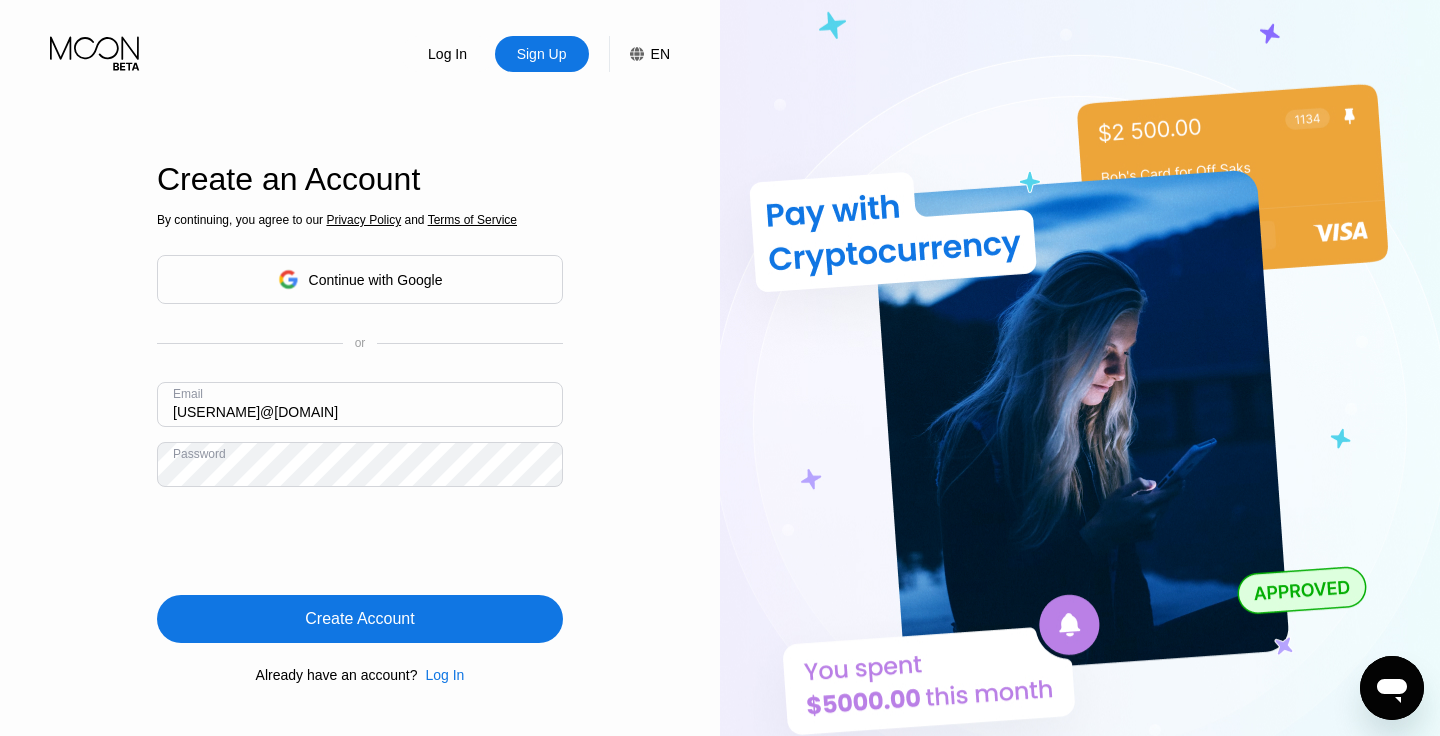 click on "Create Account" at bounding box center (359, 619) 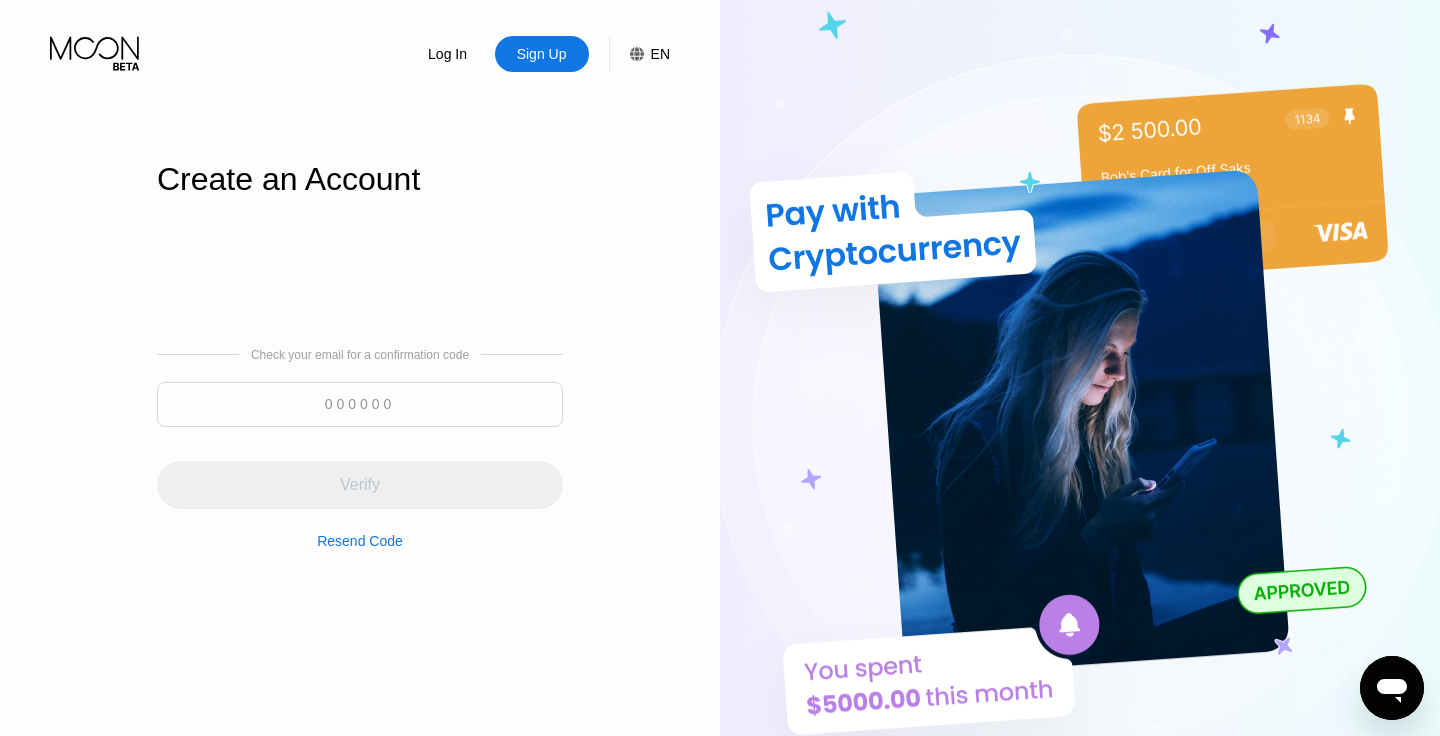 click at bounding box center [360, 404] 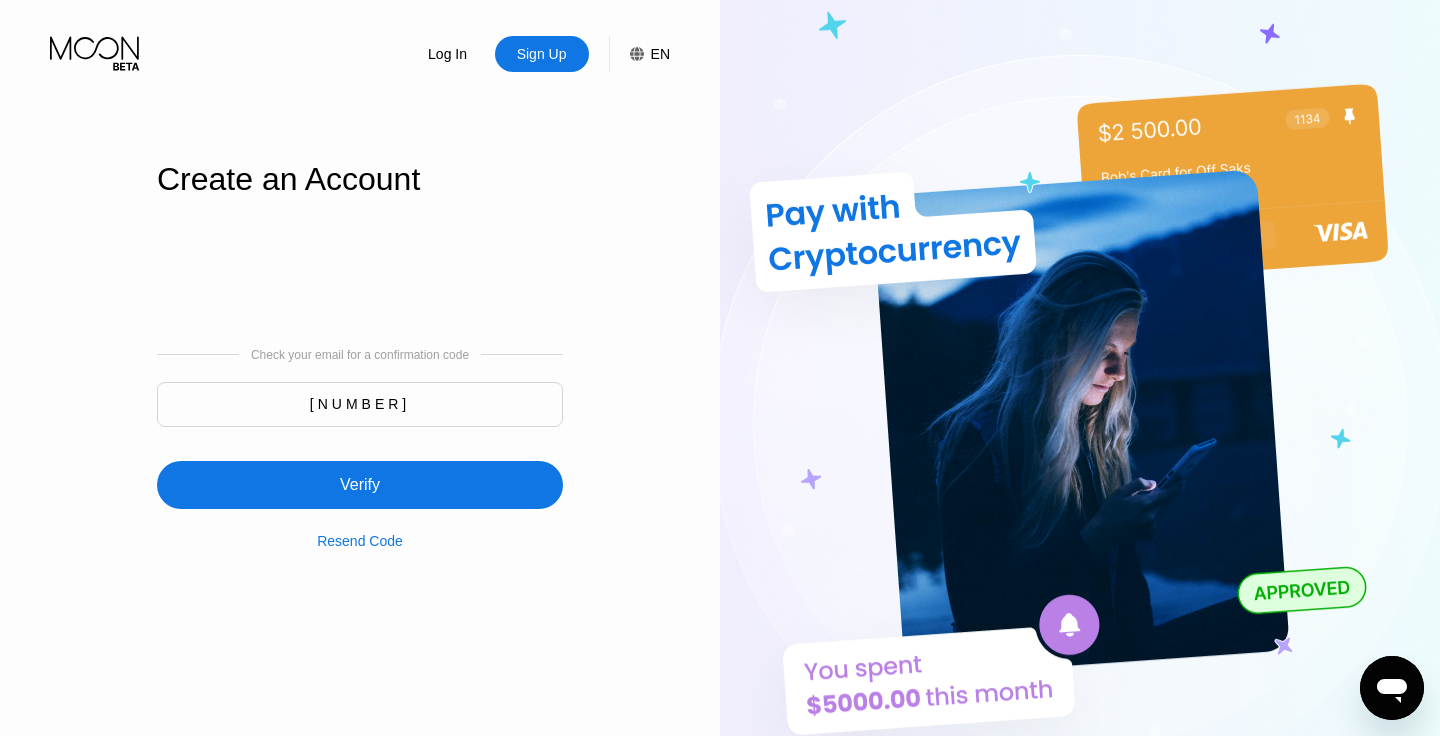 type on "[NUMBER]" 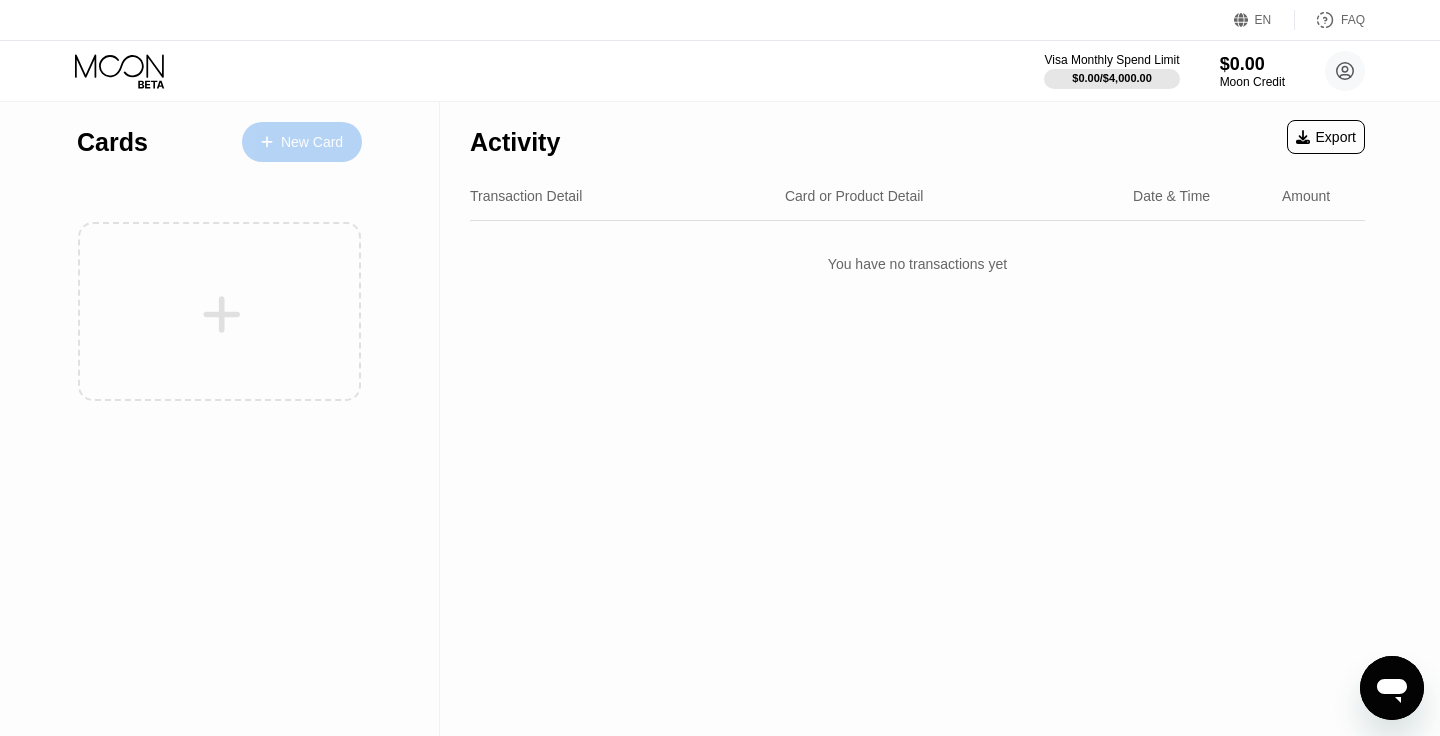 click on "New Card" at bounding box center [312, 142] 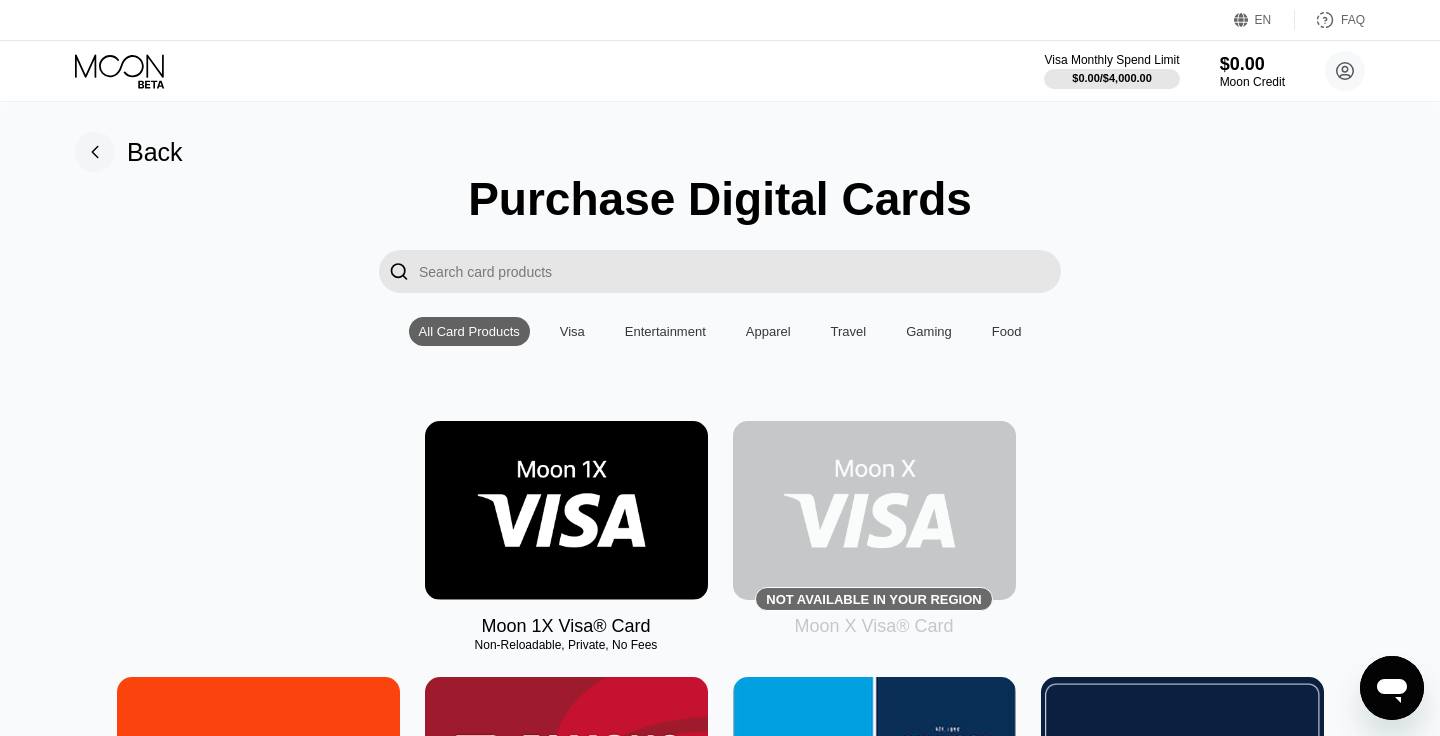 scroll, scrollTop: 0, scrollLeft: 0, axis: both 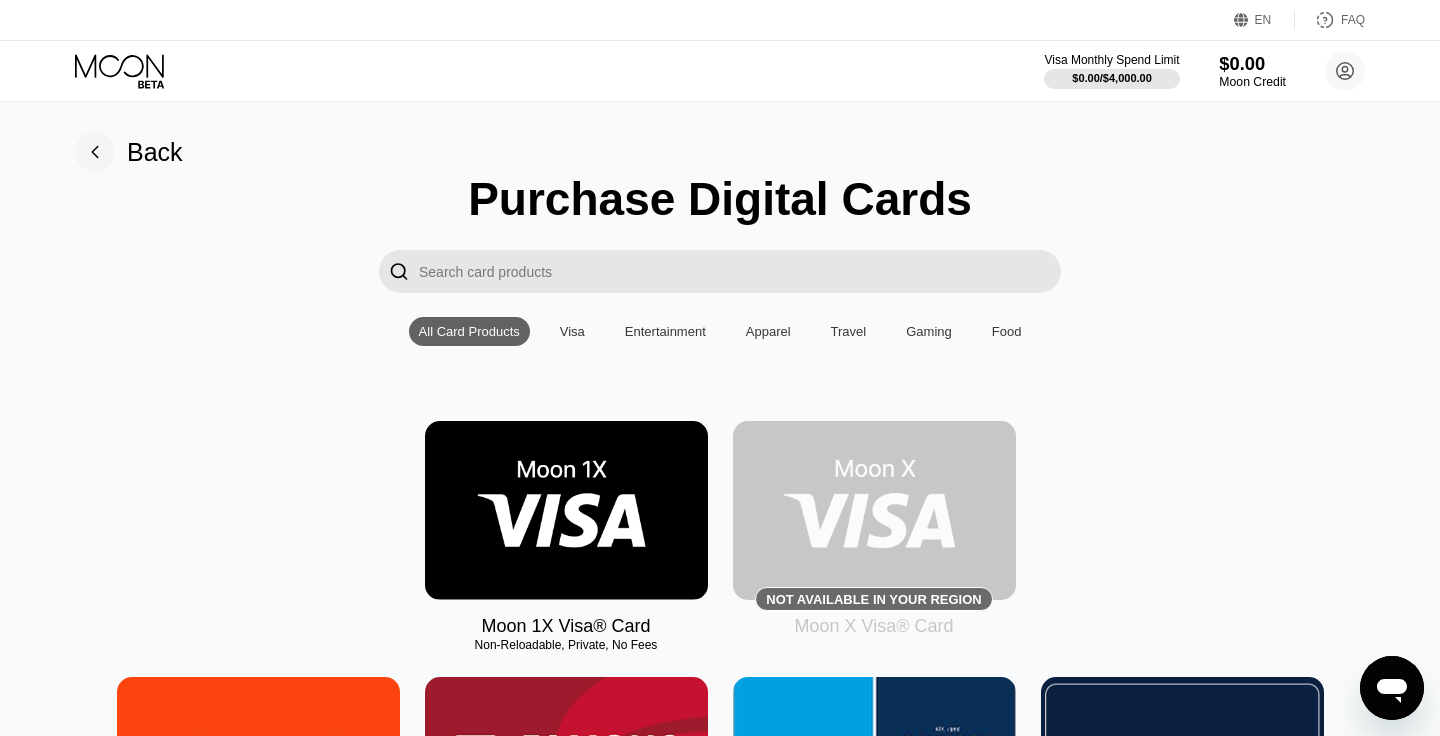 click on "$0.00" at bounding box center [1252, 63] 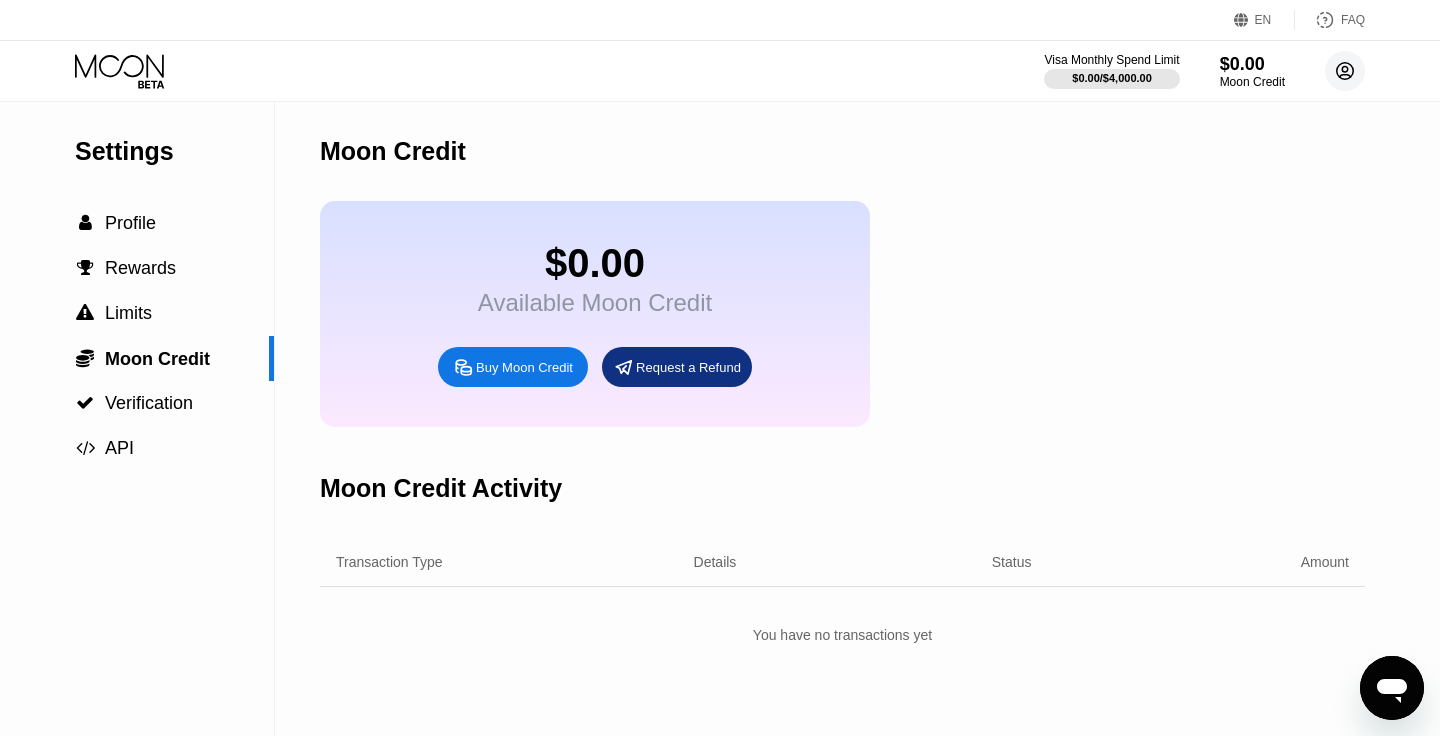click 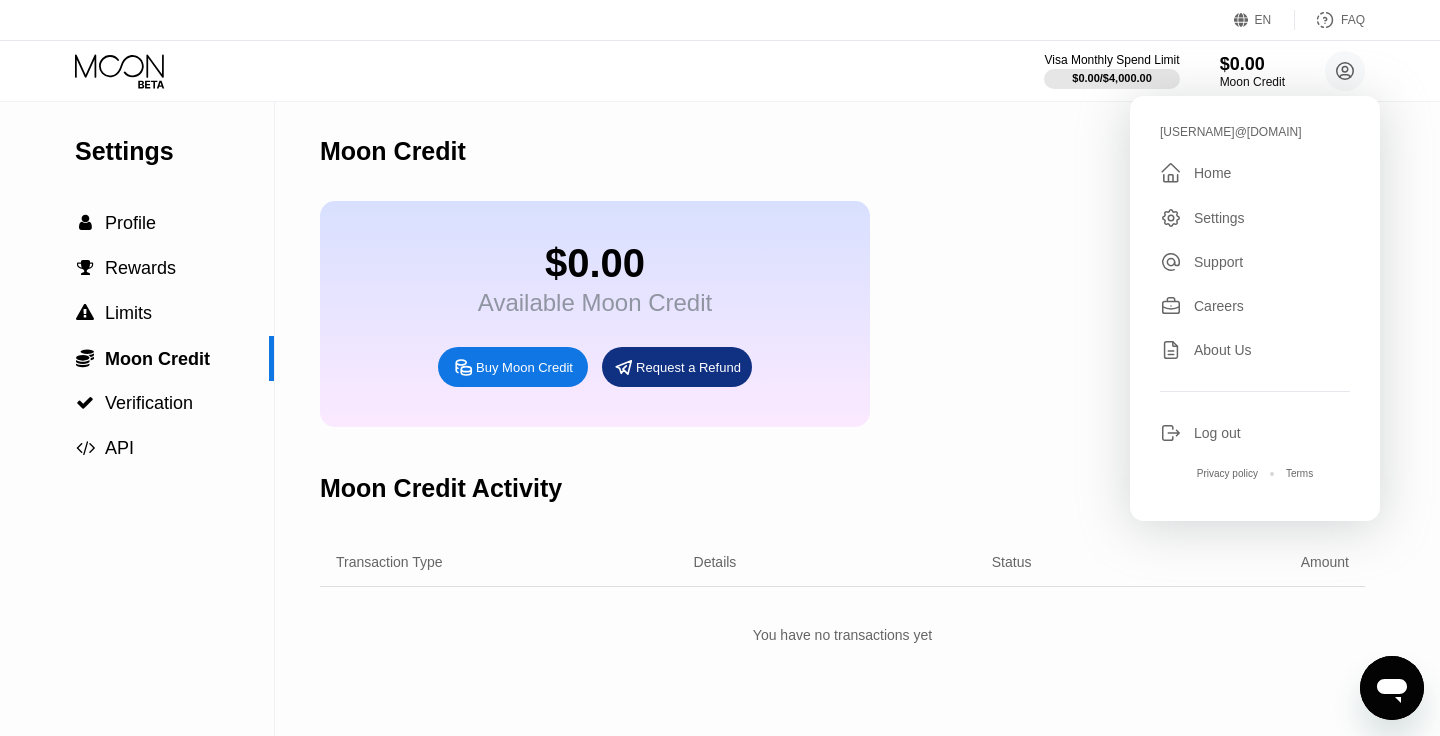 click on "Careers" at bounding box center (1219, 306) 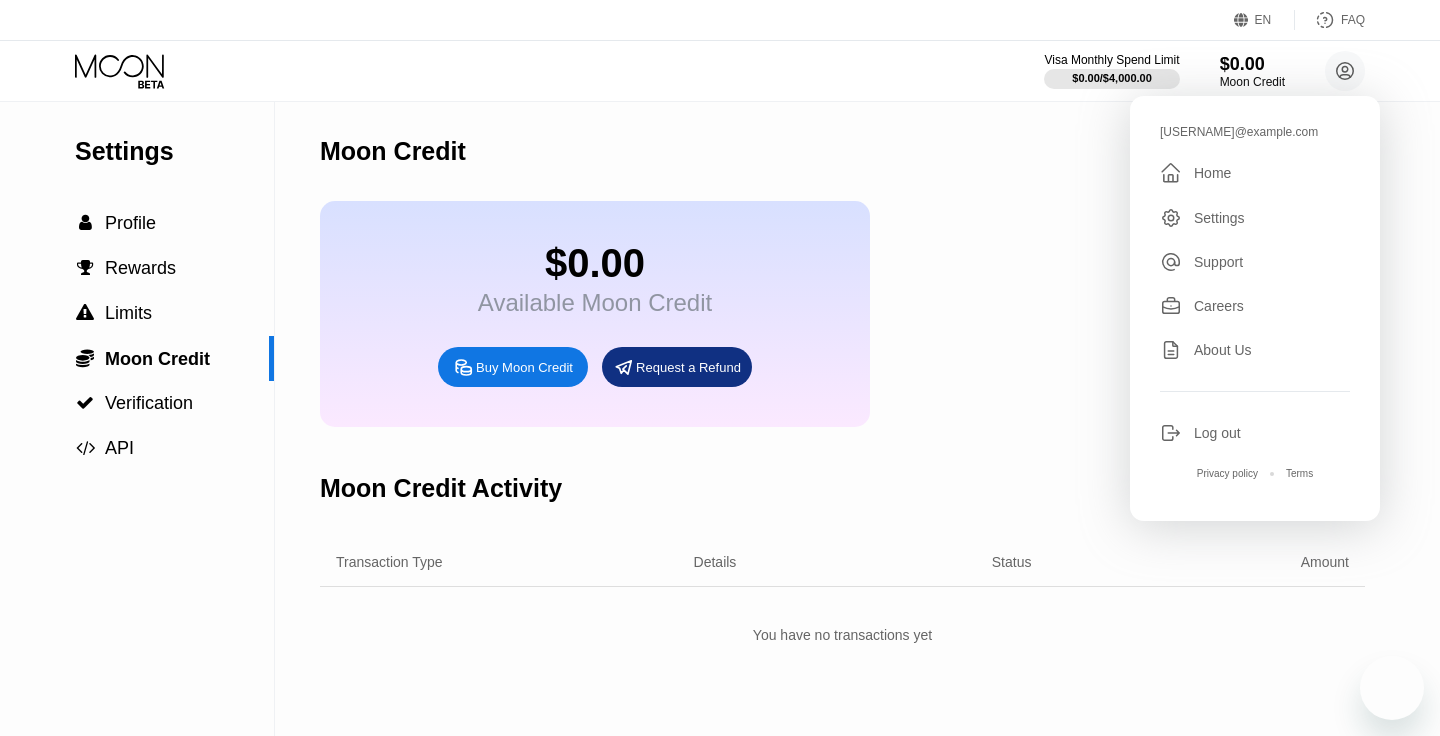 scroll, scrollTop: 0, scrollLeft: 0, axis: both 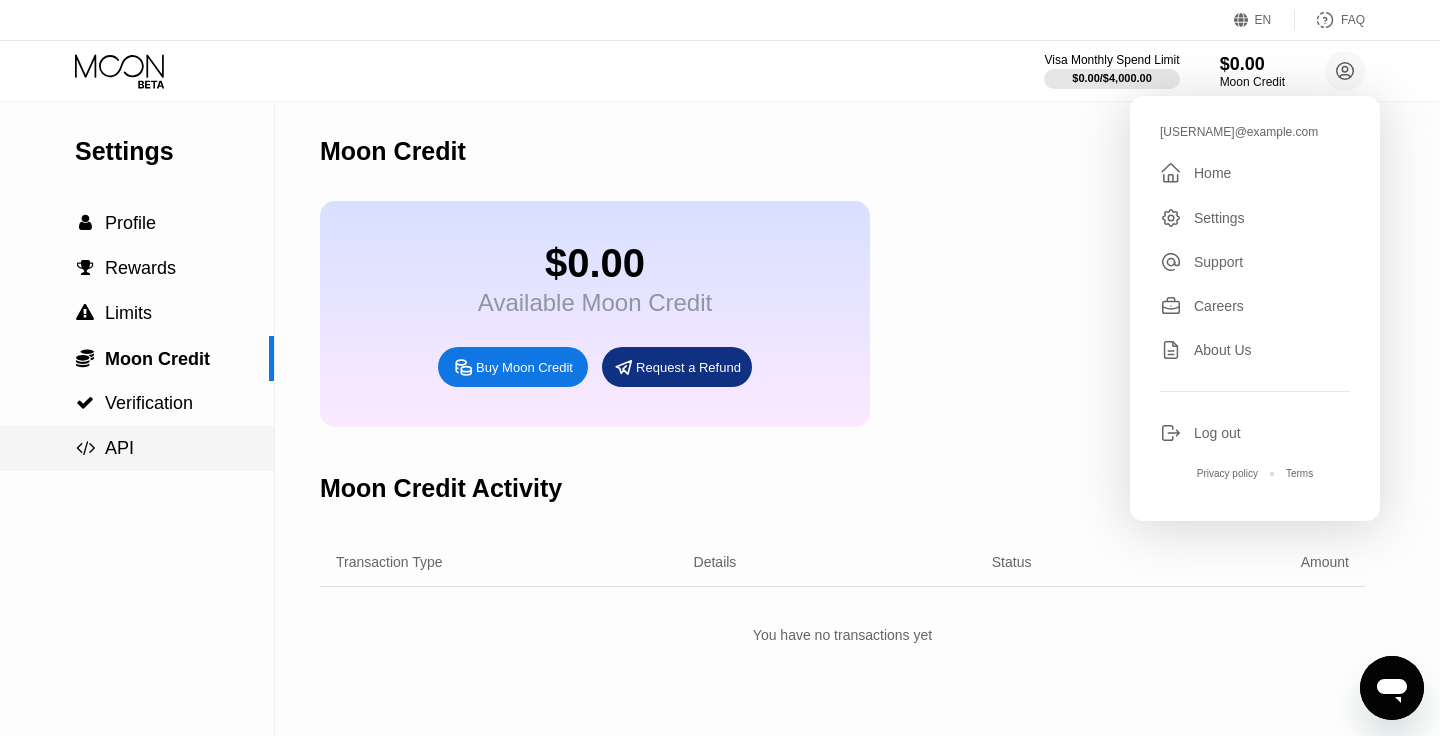 click on " API" at bounding box center [137, 448] 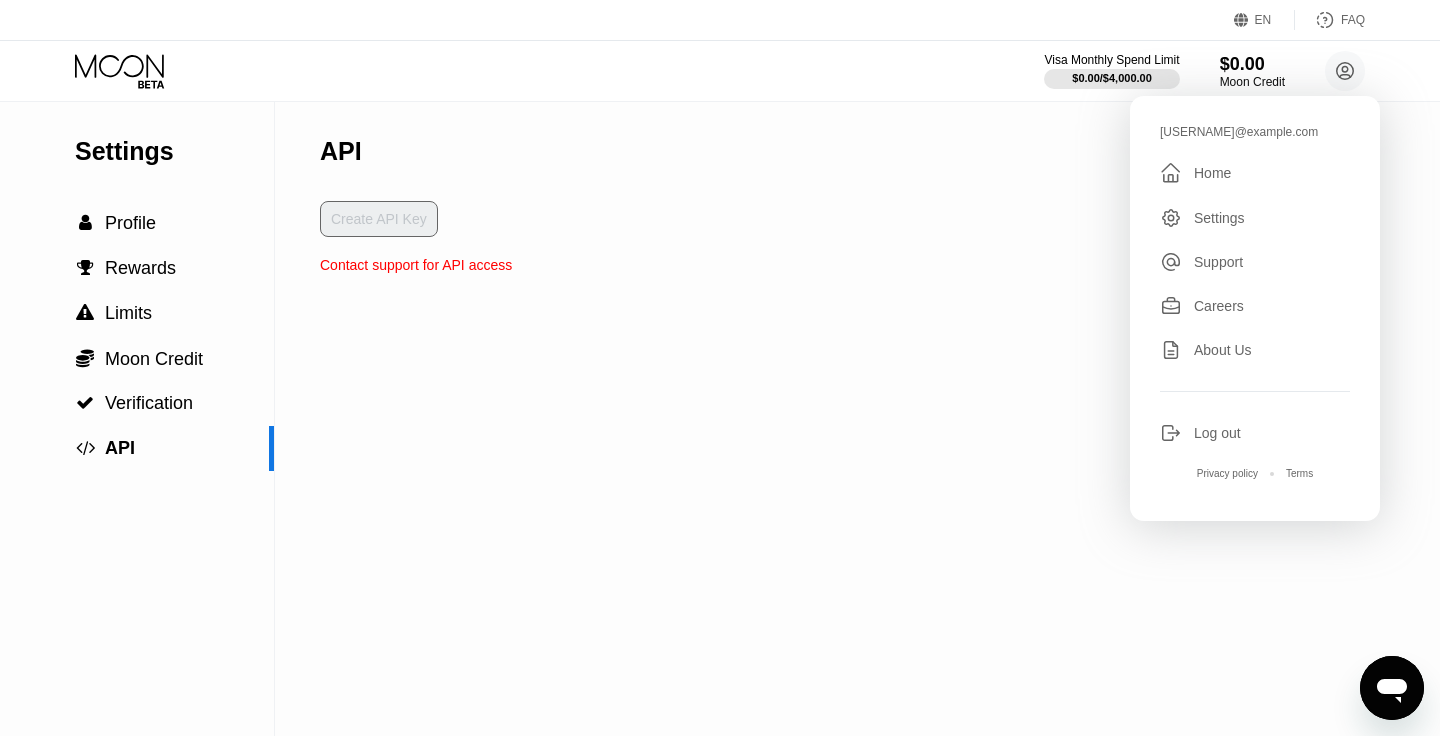 click on "Home" at bounding box center [1212, 173] 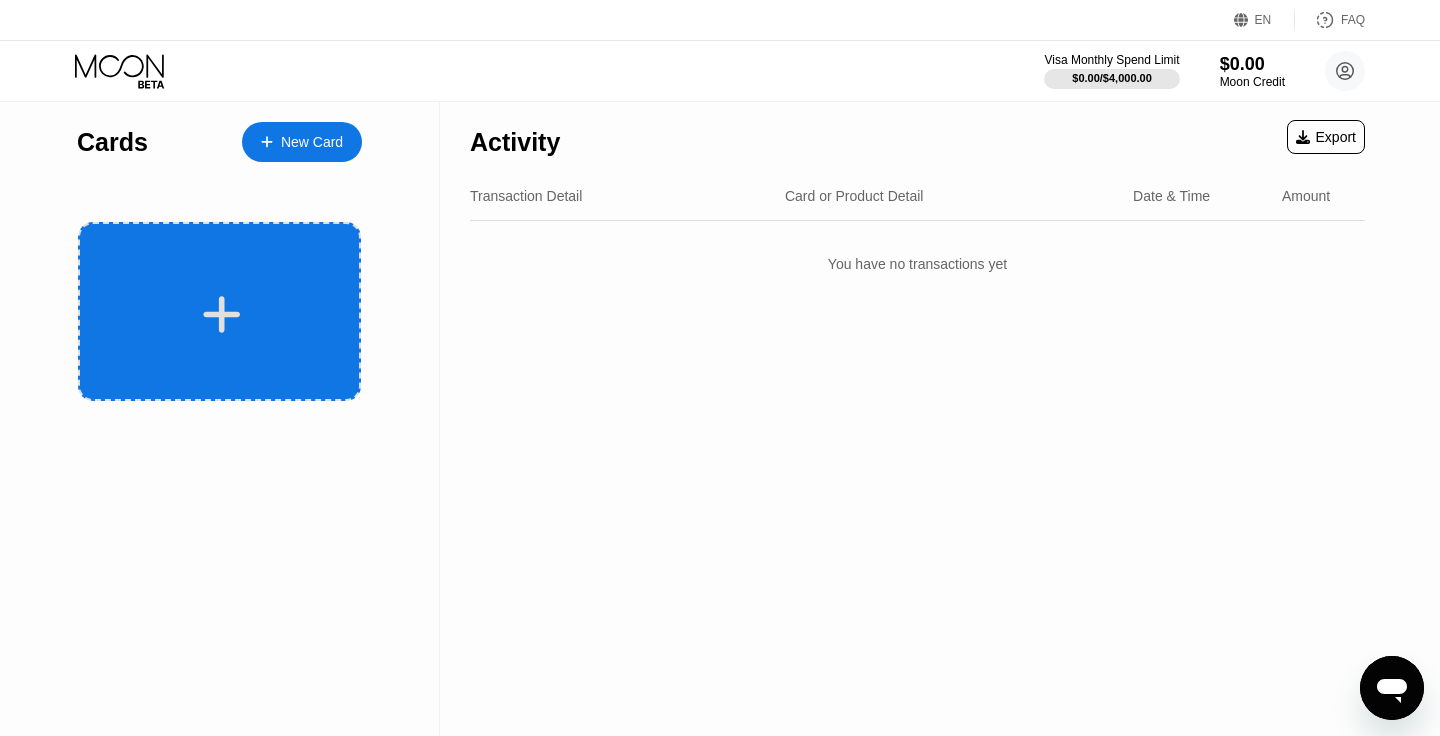 click at bounding box center [222, 314] 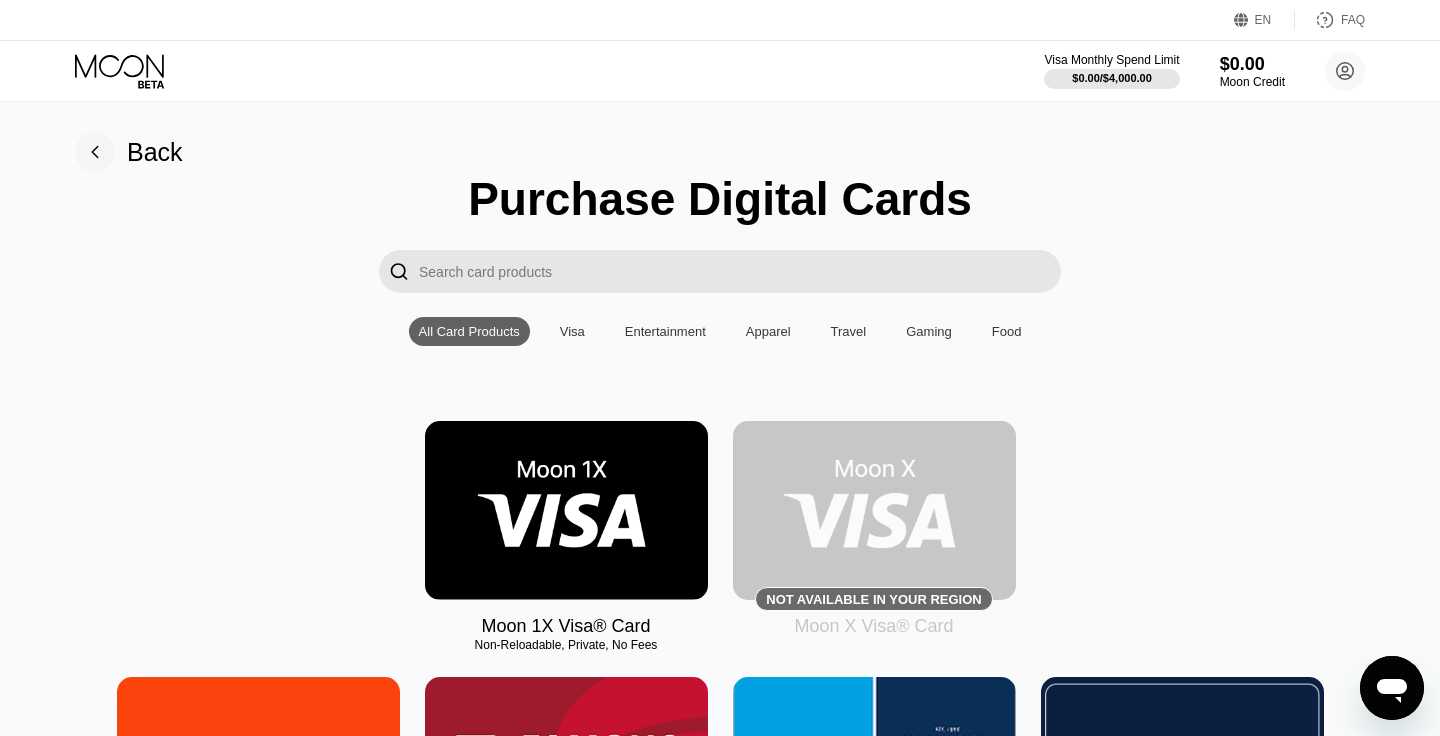 click at bounding box center (740, 271) 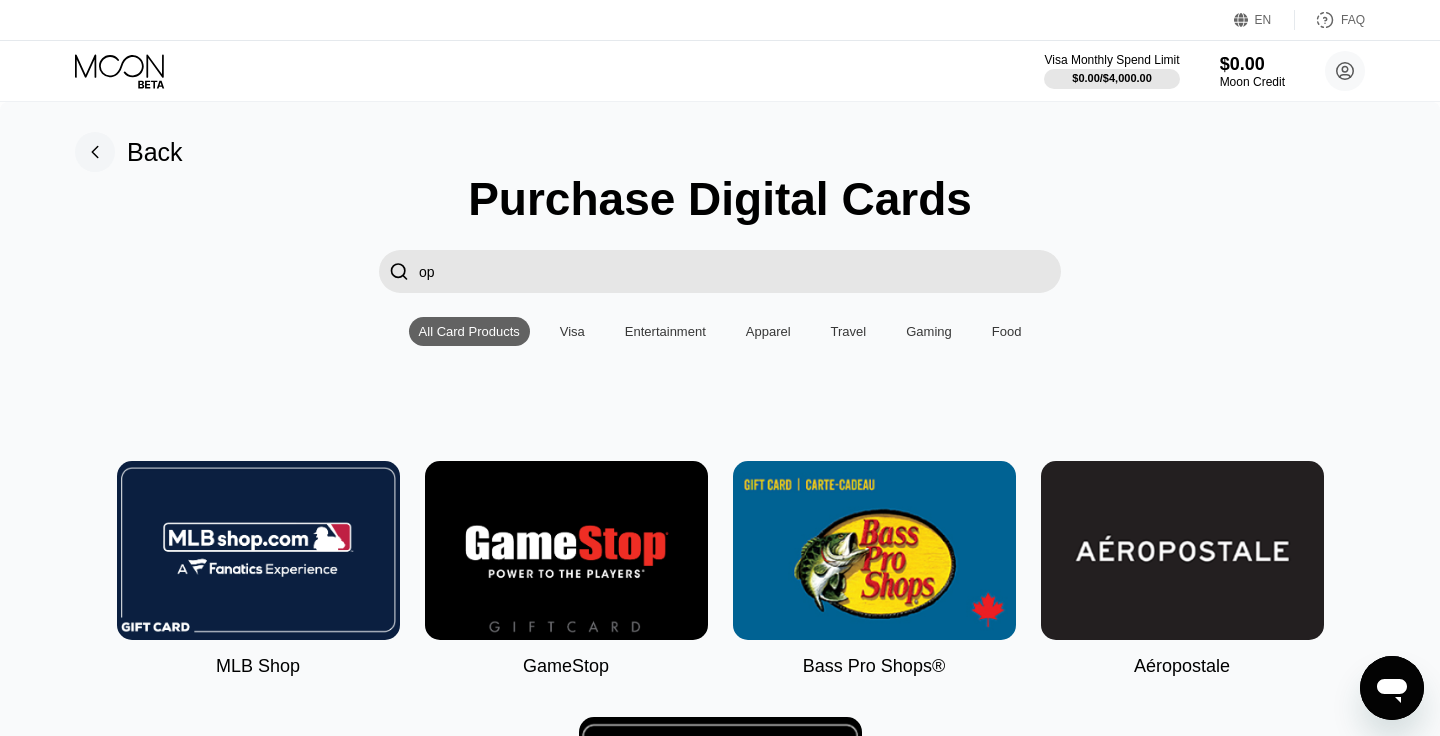 type on "o" 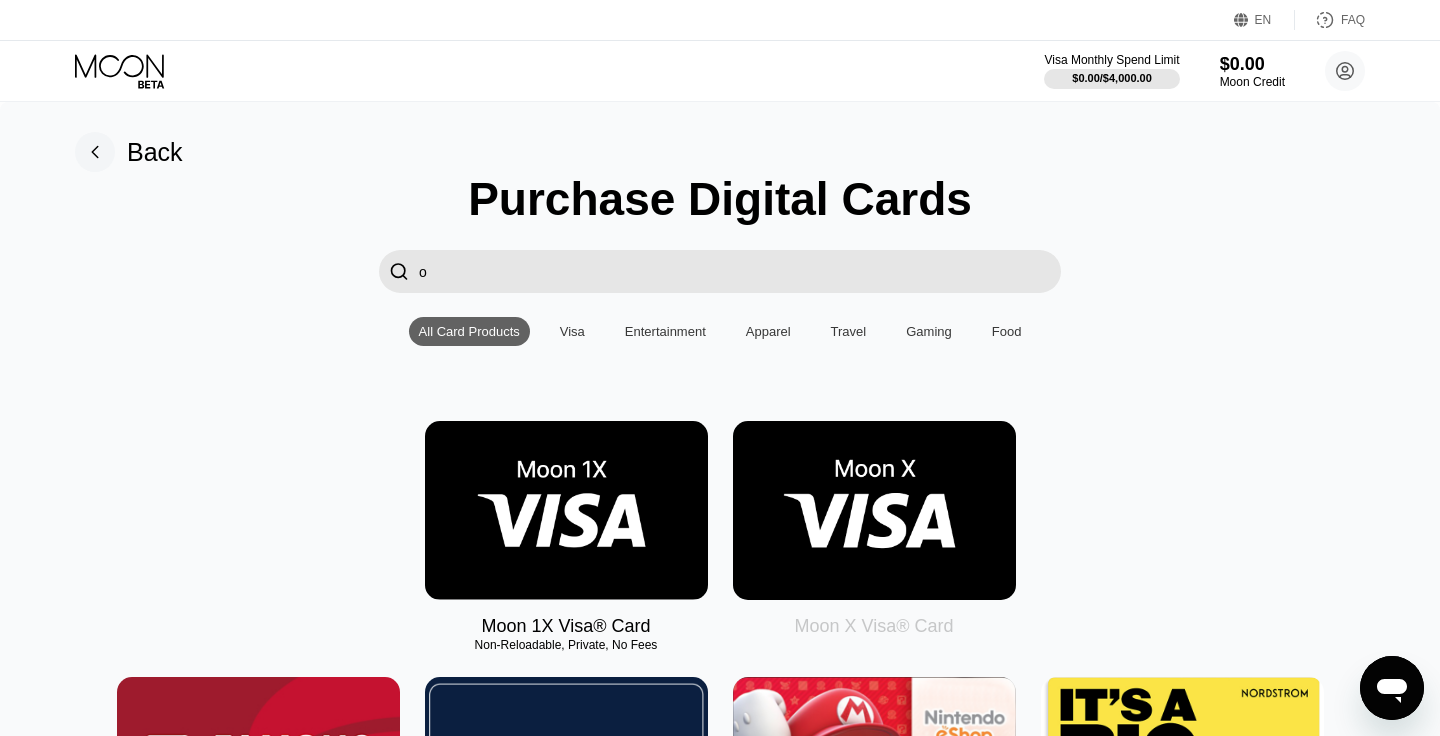 type 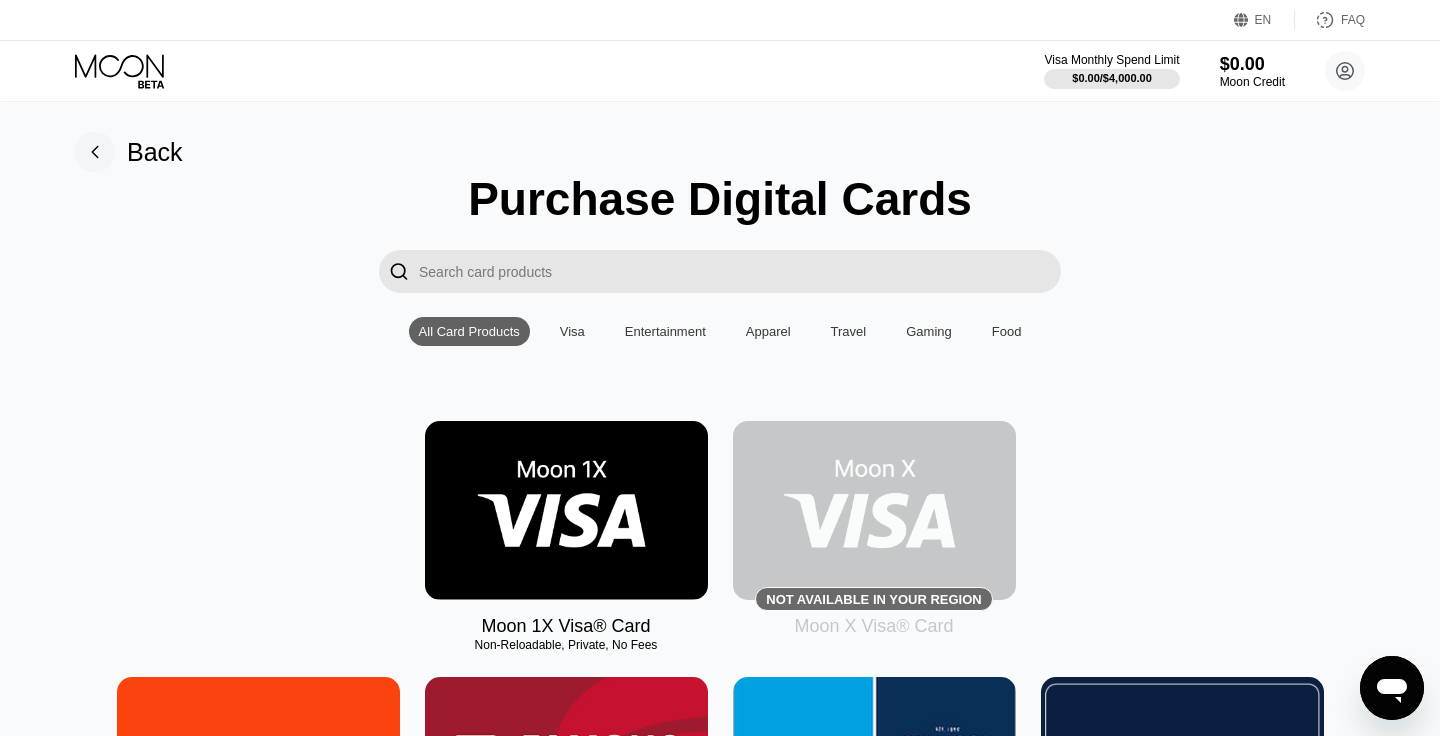 click at bounding box center [566, 510] 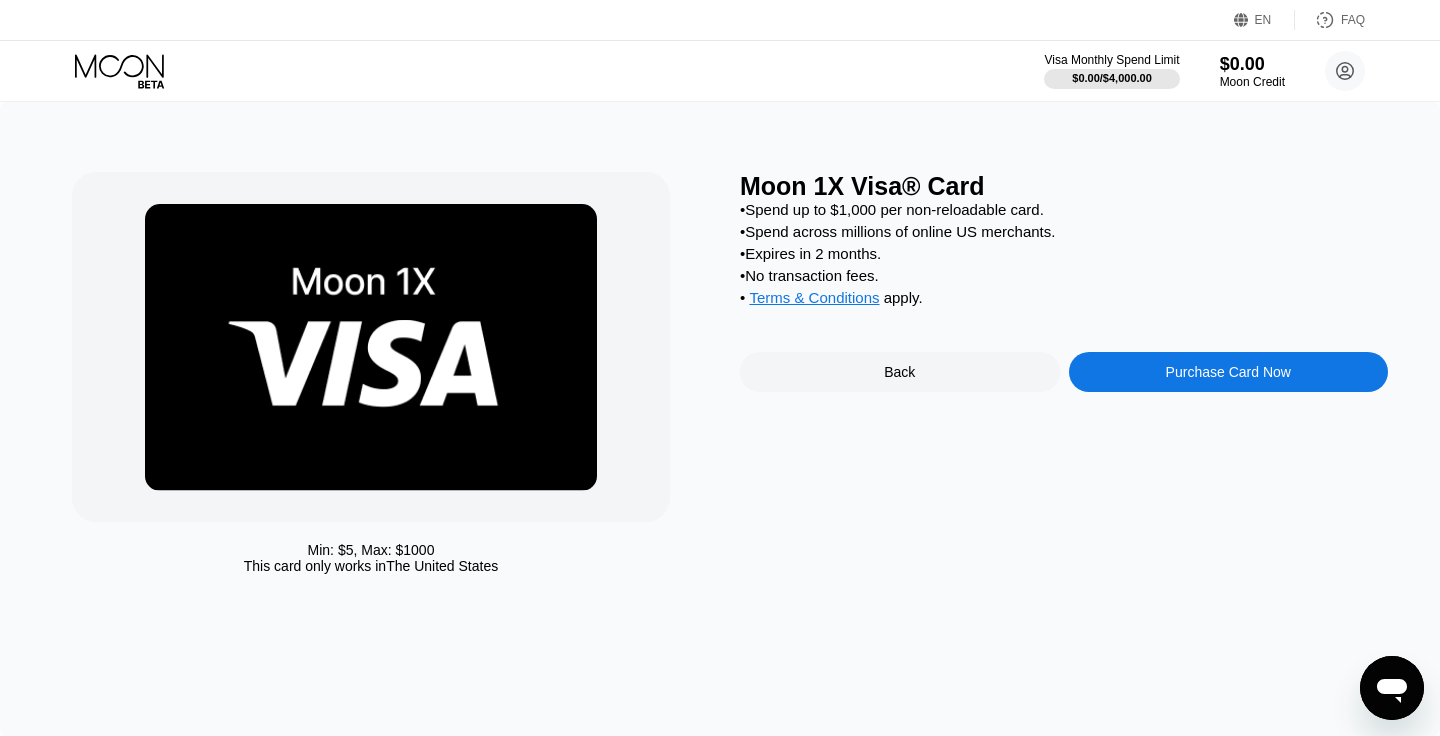 click on "Purchase Card Now" at bounding box center [1229, 372] 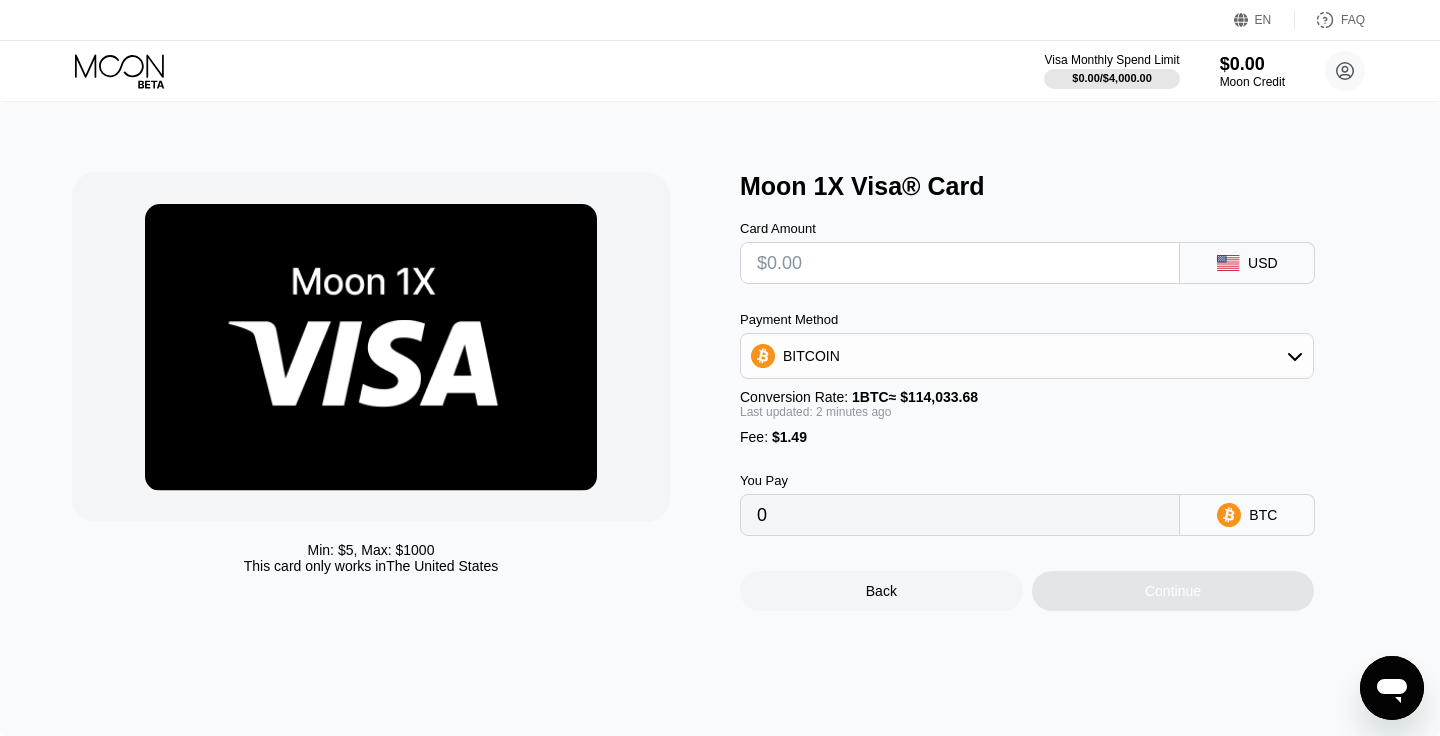 click at bounding box center [960, 263] 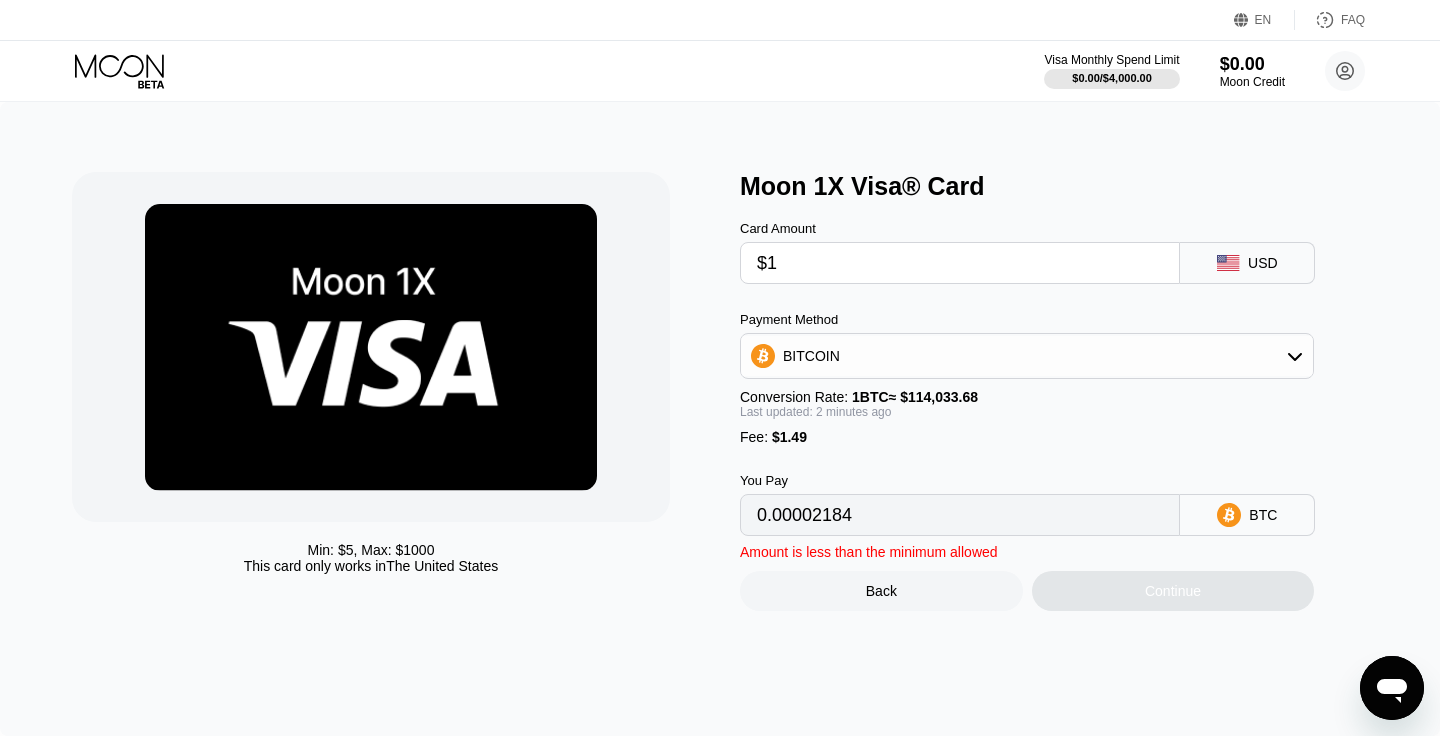 type on "$12" 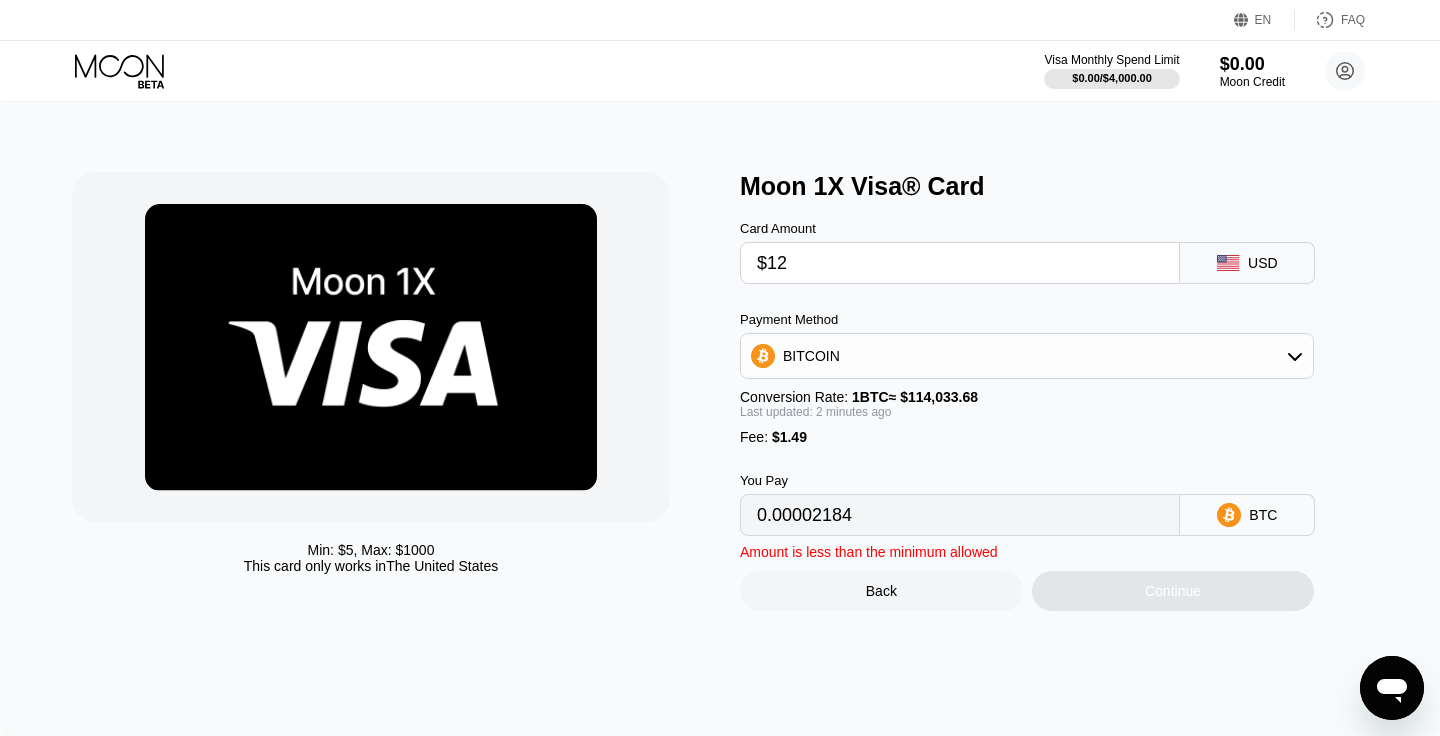 type on "0.00011830" 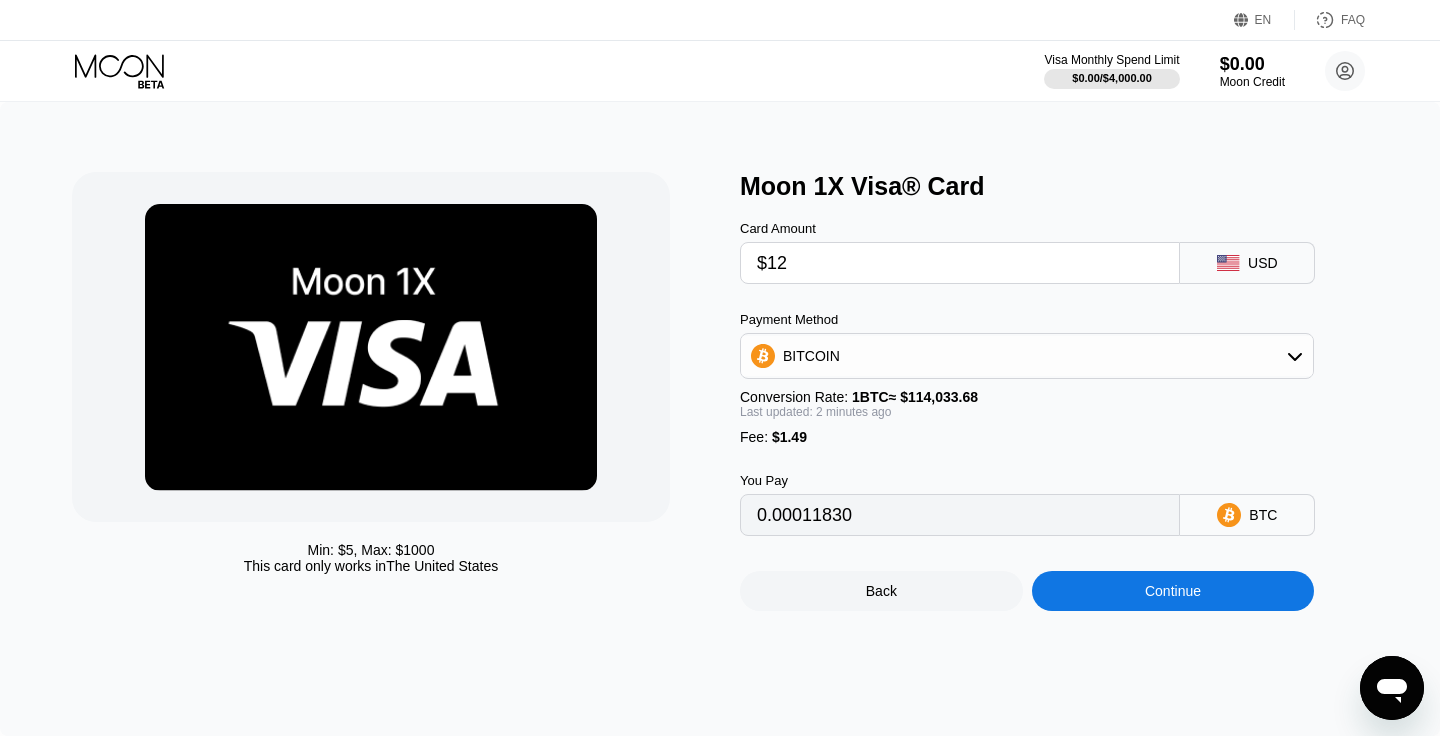type on "$12" 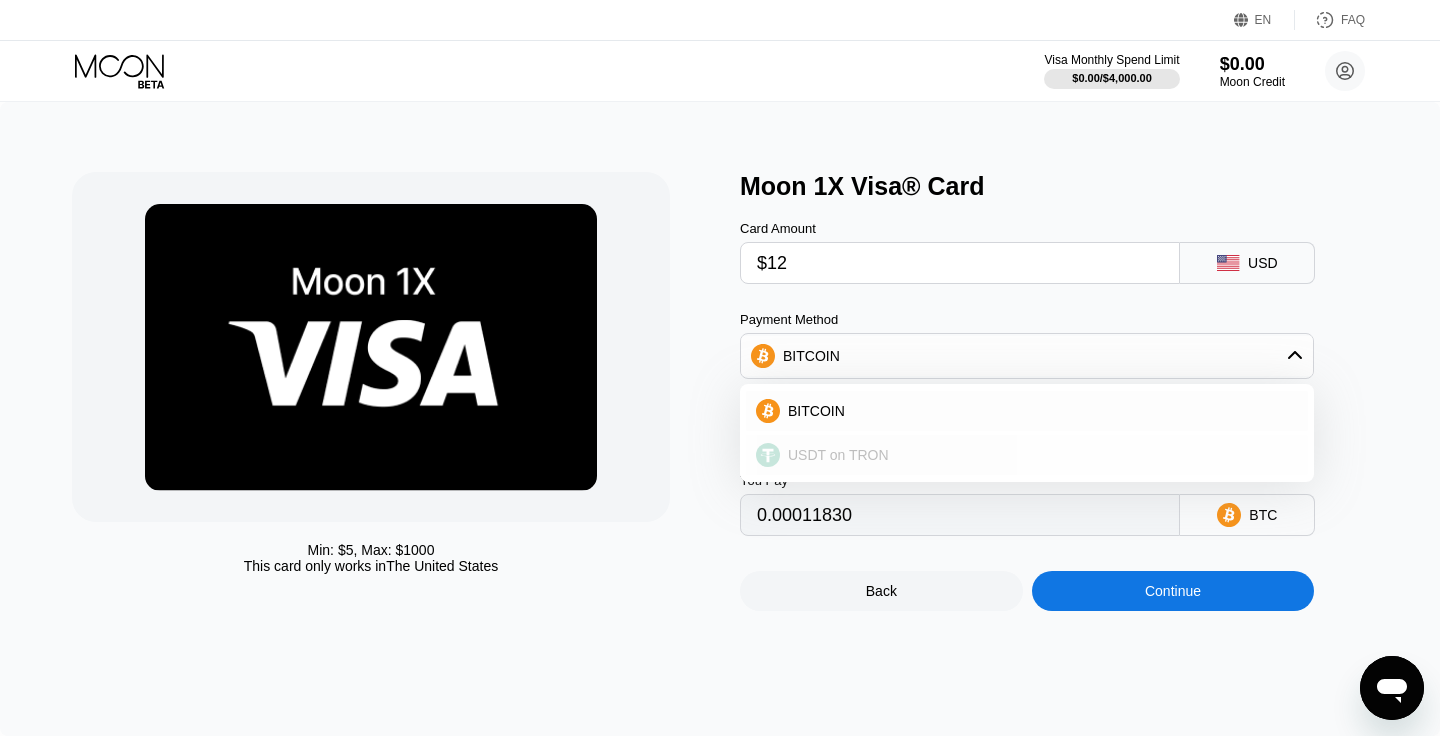 click on "USDT on TRON" at bounding box center [1039, 455] 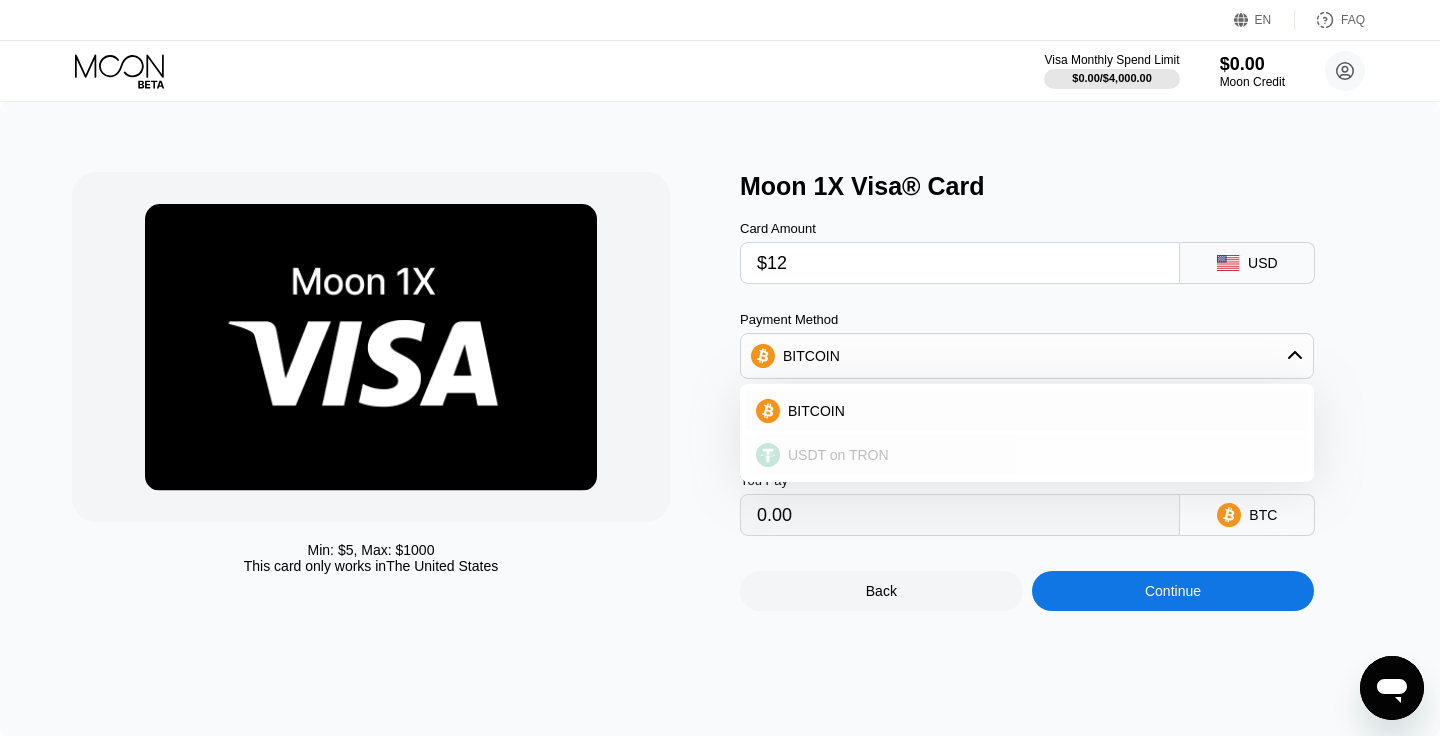 type on "13.63" 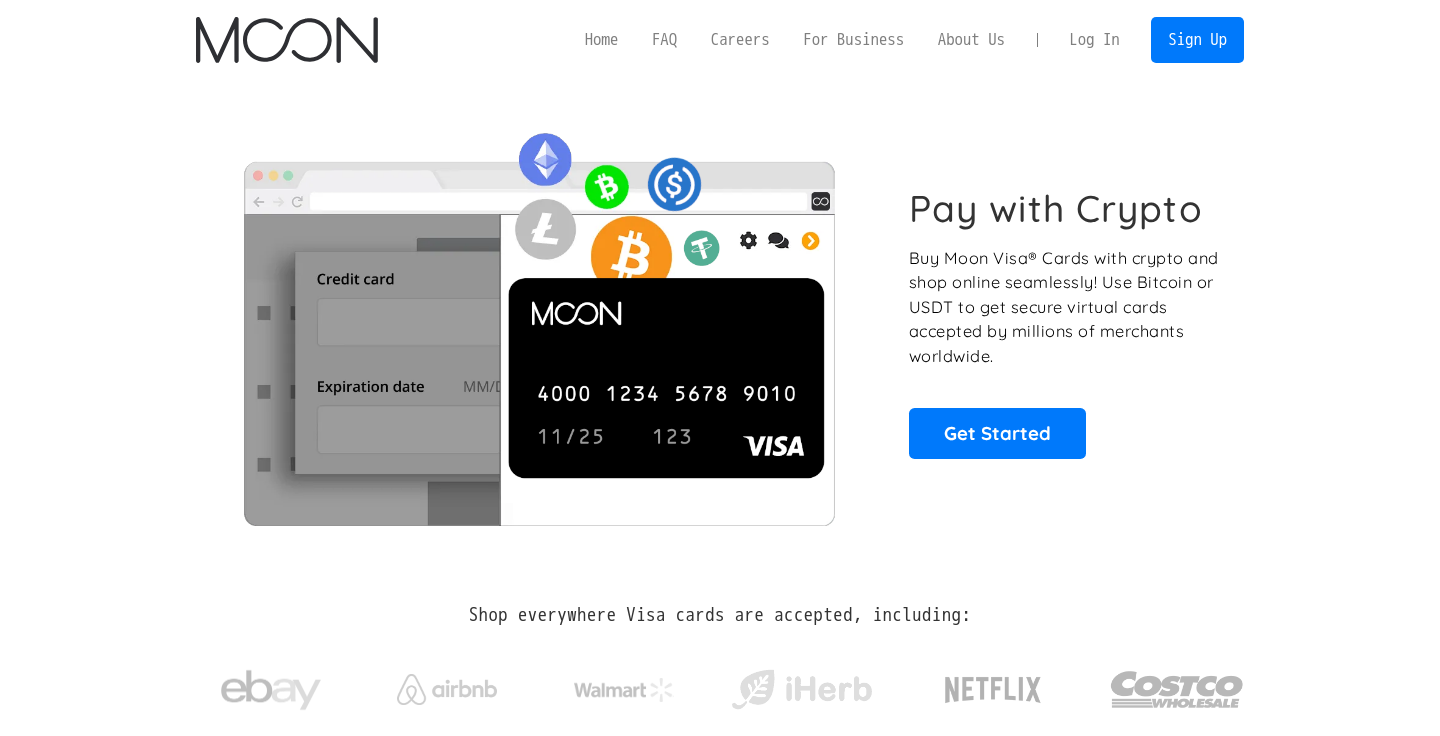 scroll, scrollTop: 0, scrollLeft: 0, axis: both 